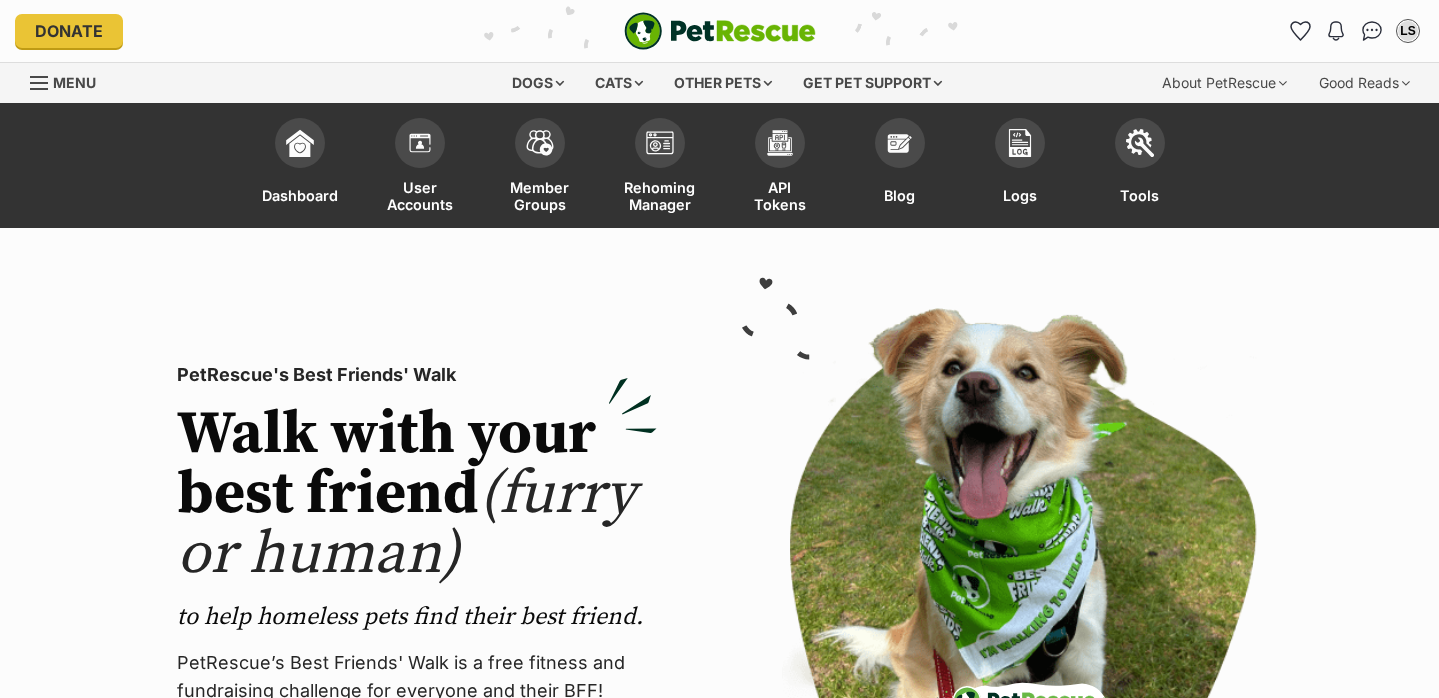 scroll, scrollTop: 0, scrollLeft: 0, axis: both 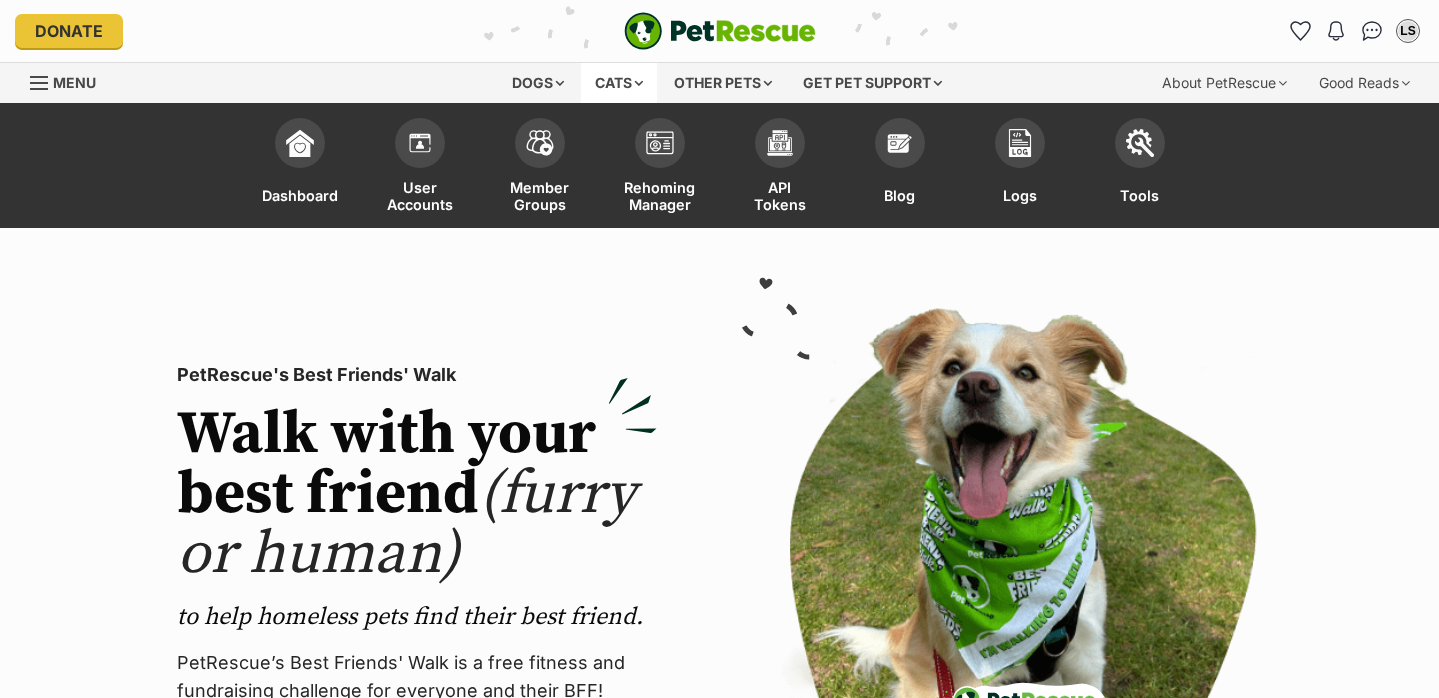 click on "Cats" at bounding box center (619, 83) 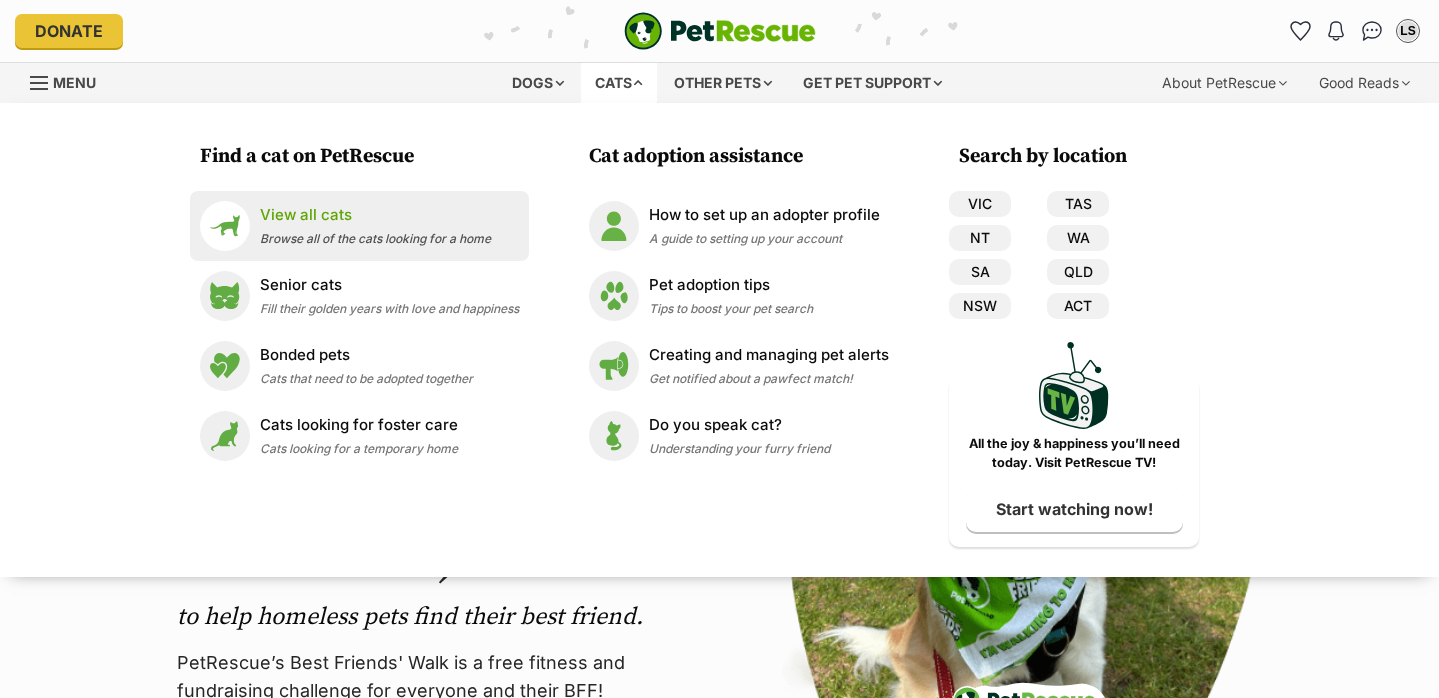 click on "View all cats" at bounding box center (375, 215) 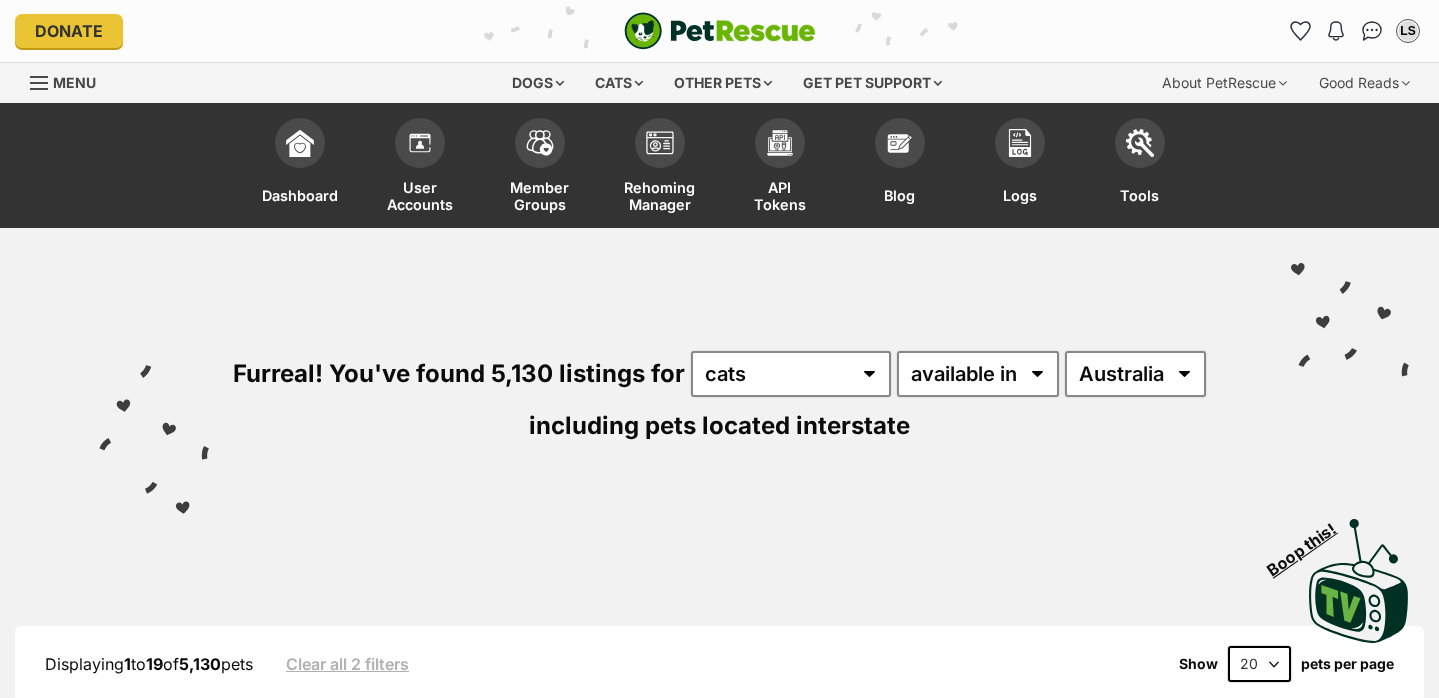scroll, scrollTop: 0, scrollLeft: 0, axis: both 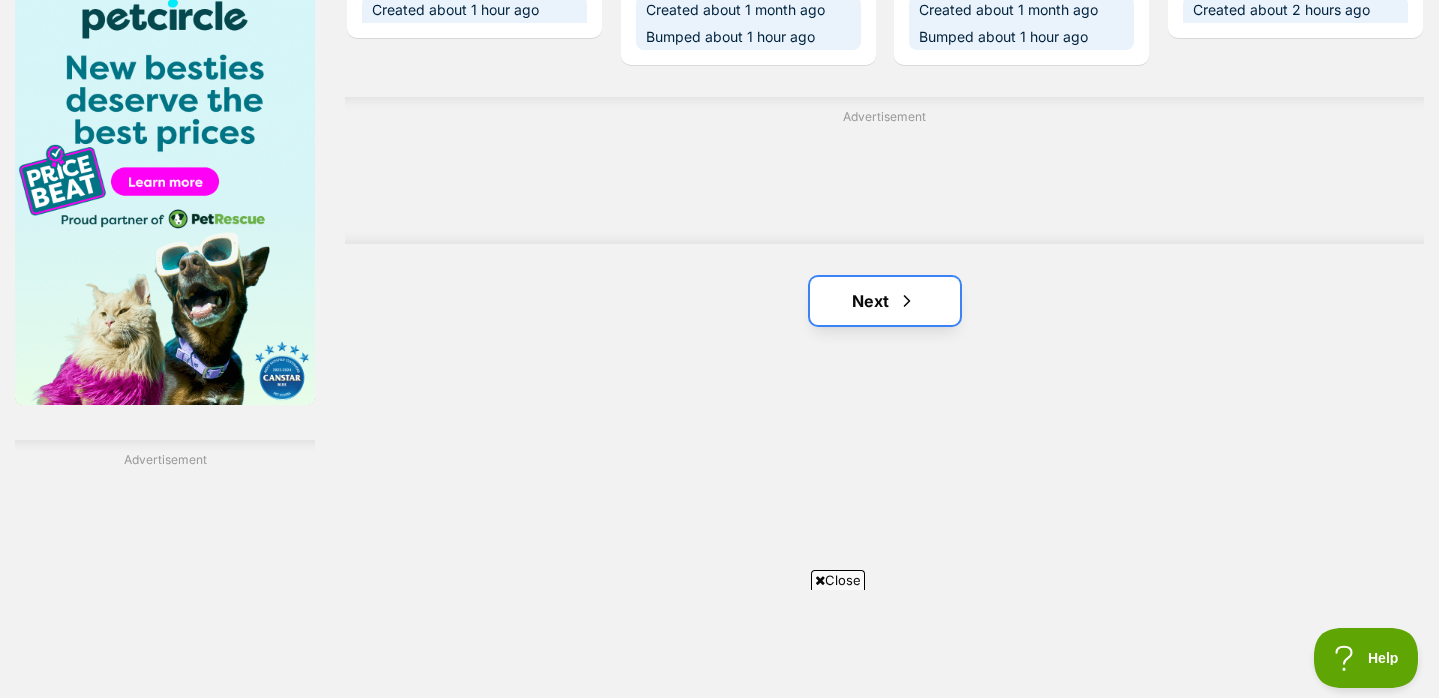 click on "Next" at bounding box center (885, 301) 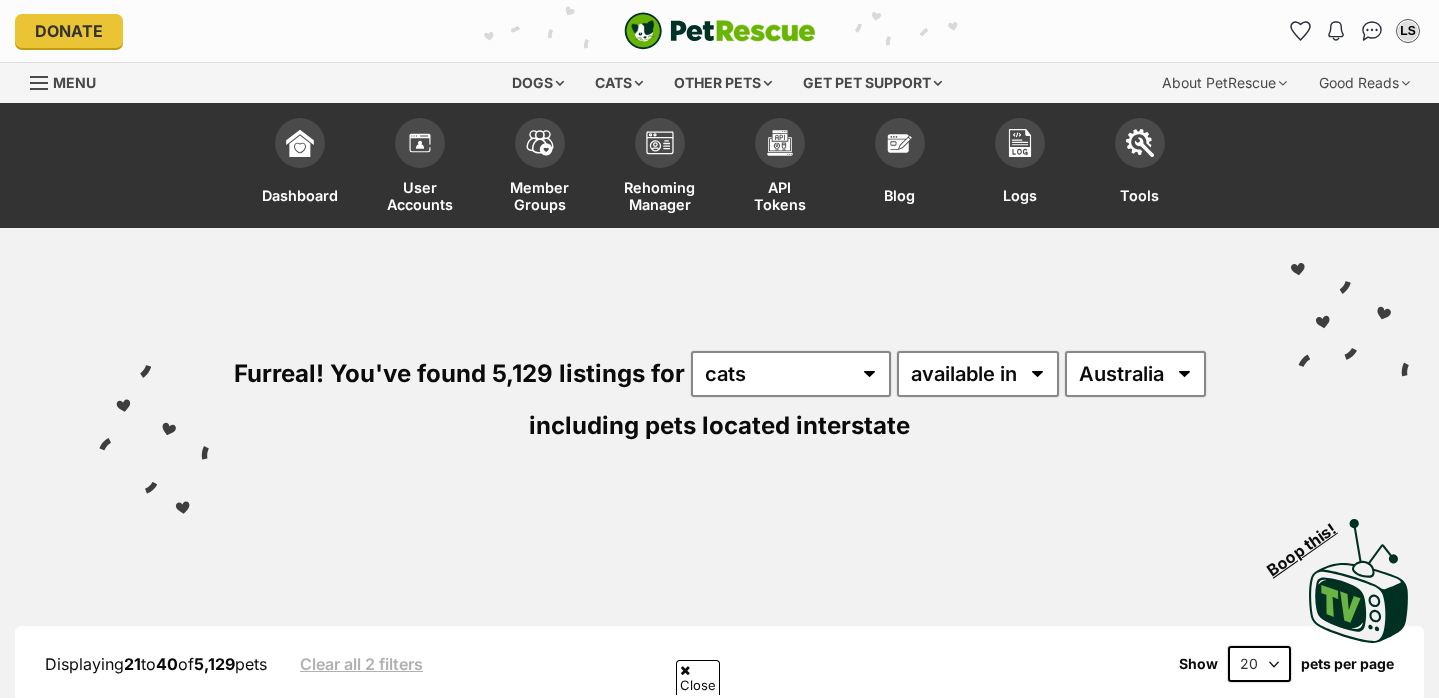 scroll, scrollTop: 1763, scrollLeft: 0, axis: vertical 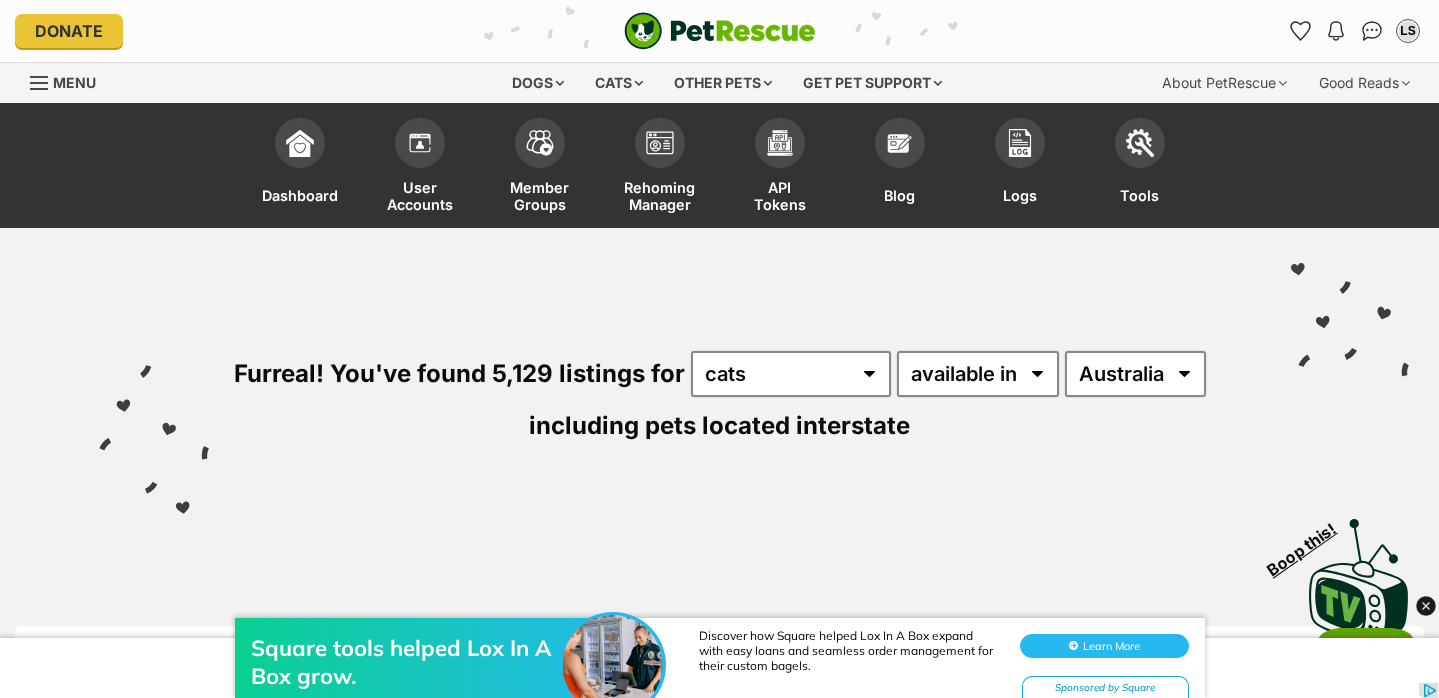 click on "Menu" at bounding box center (74, 82) 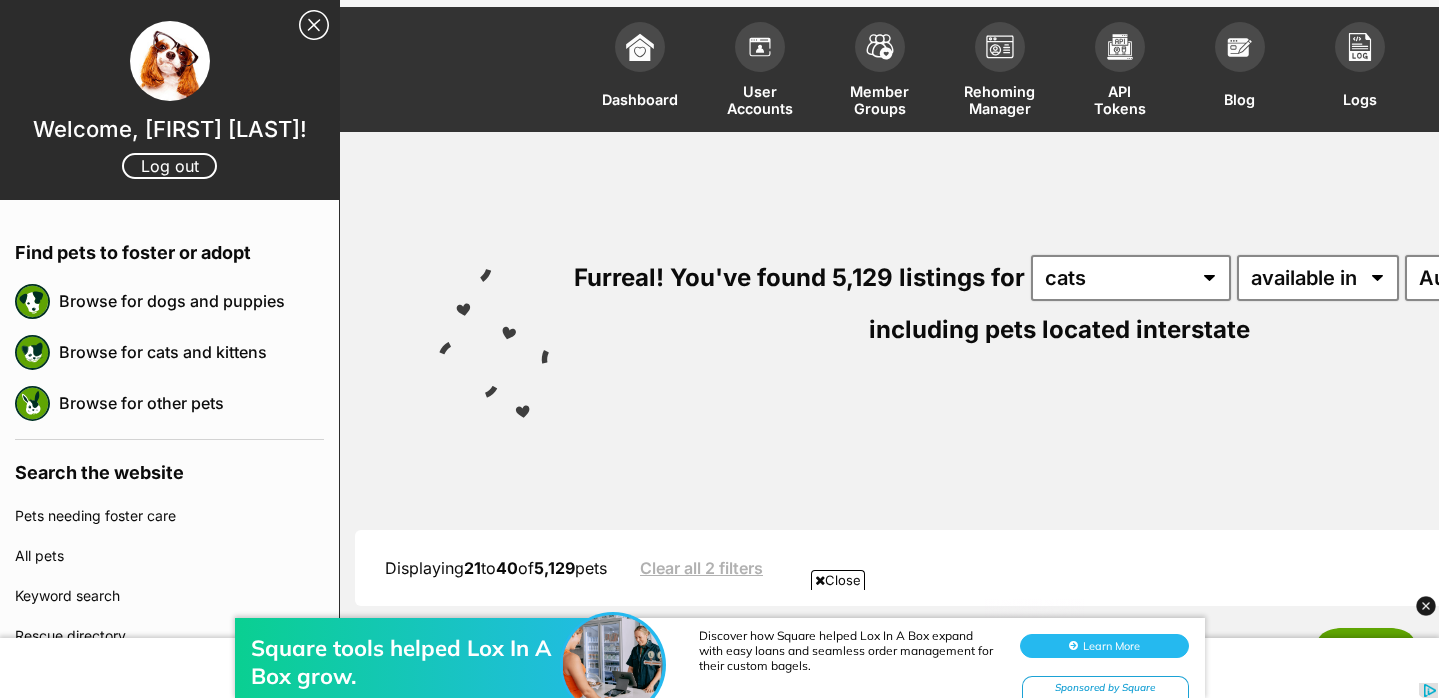 scroll, scrollTop: 151, scrollLeft: 0, axis: vertical 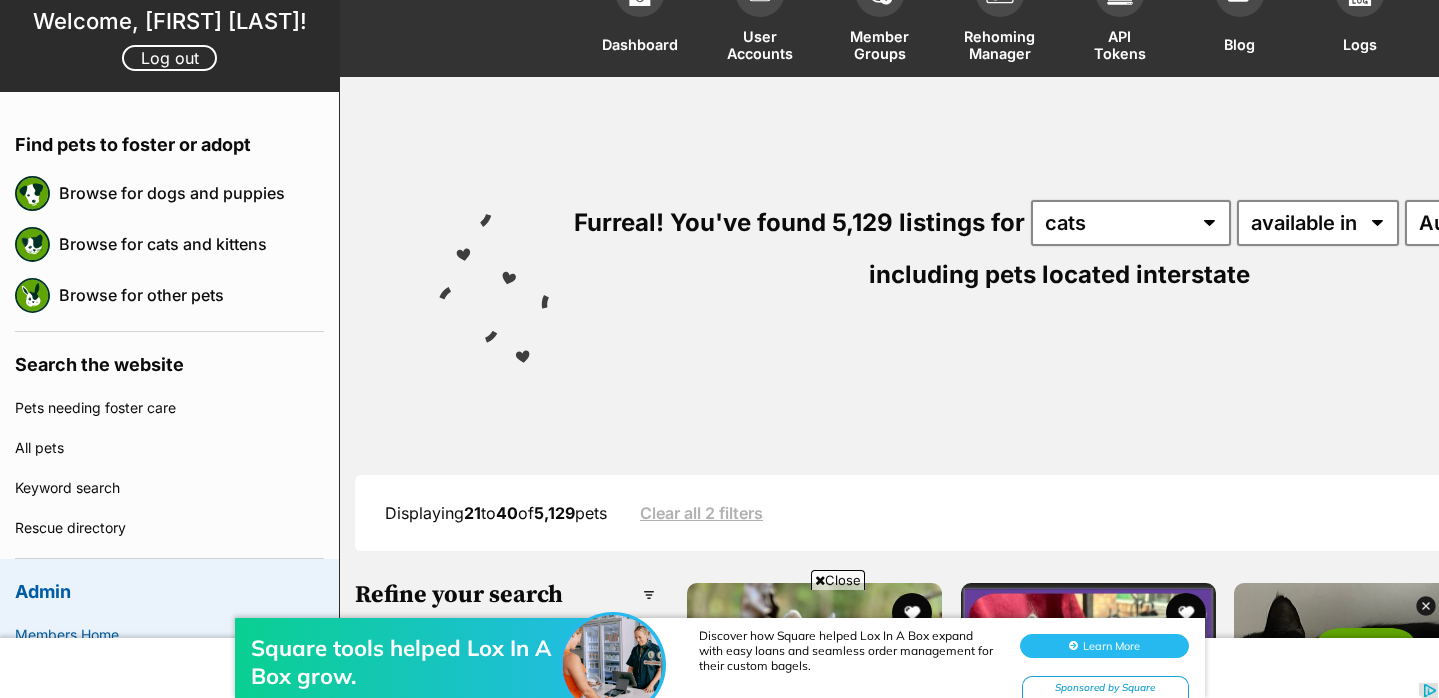click on "Visit PetRescue TV (external site)
Boop this!" at bounding box center (1059, 422) 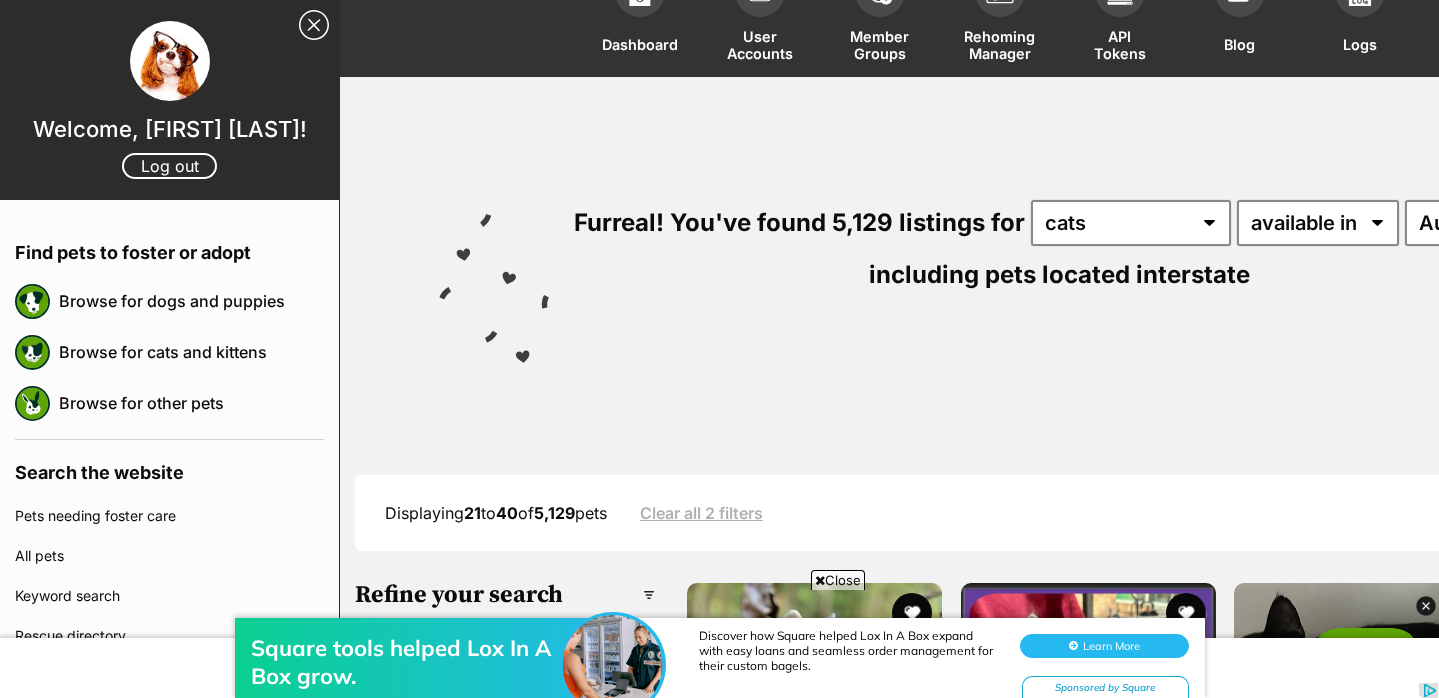 click on "Close Sidebar" at bounding box center (314, 25) 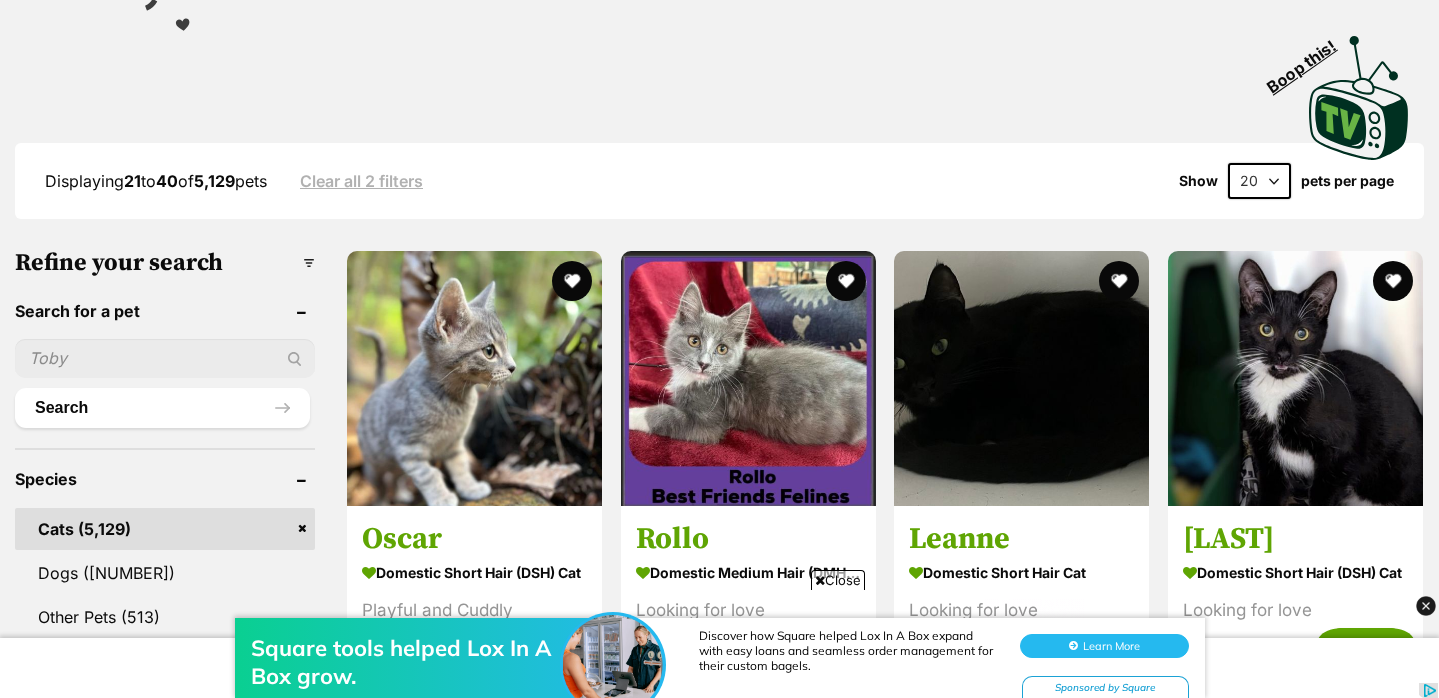 scroll, scrollTop: 558, scrollLeft: 0, axis: vertical 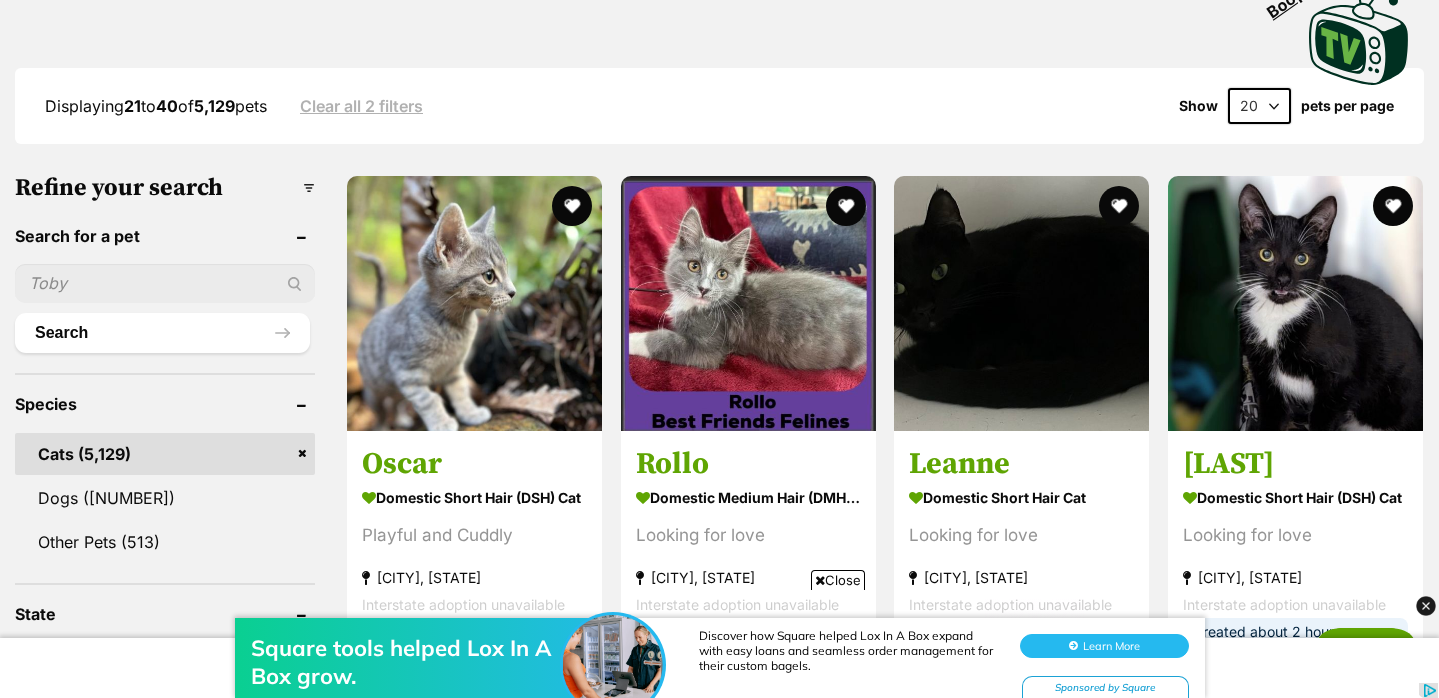 click at bounding box center (165, 283) 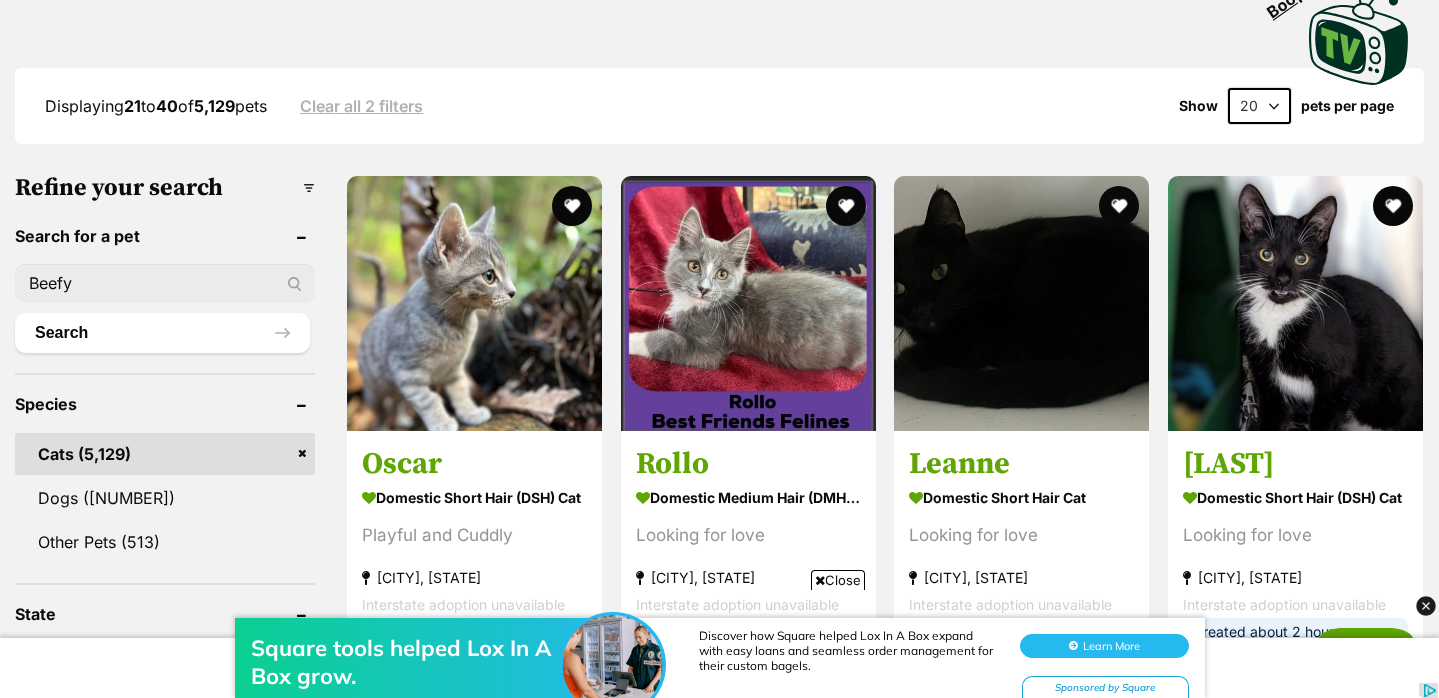 type on "Beefy" 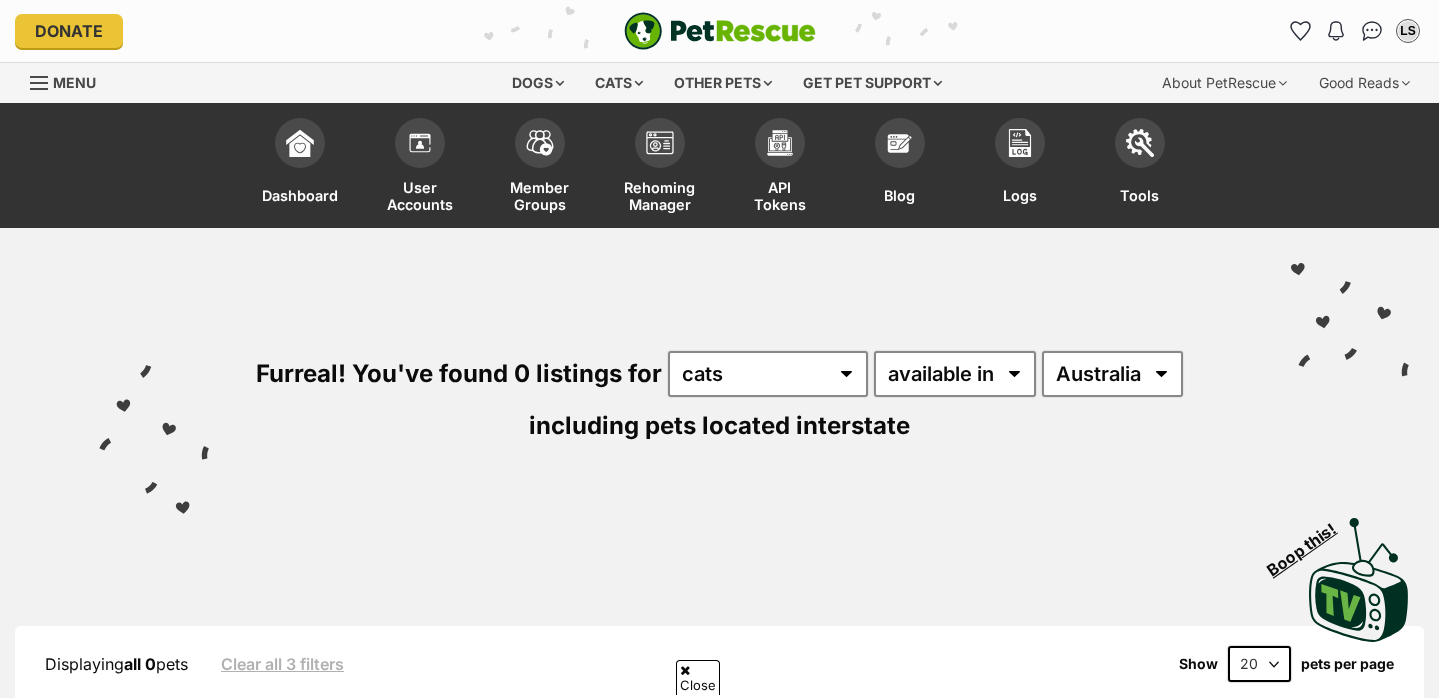 scroll, scrollTop: 660, scrollLeft: 0, axis: vertical 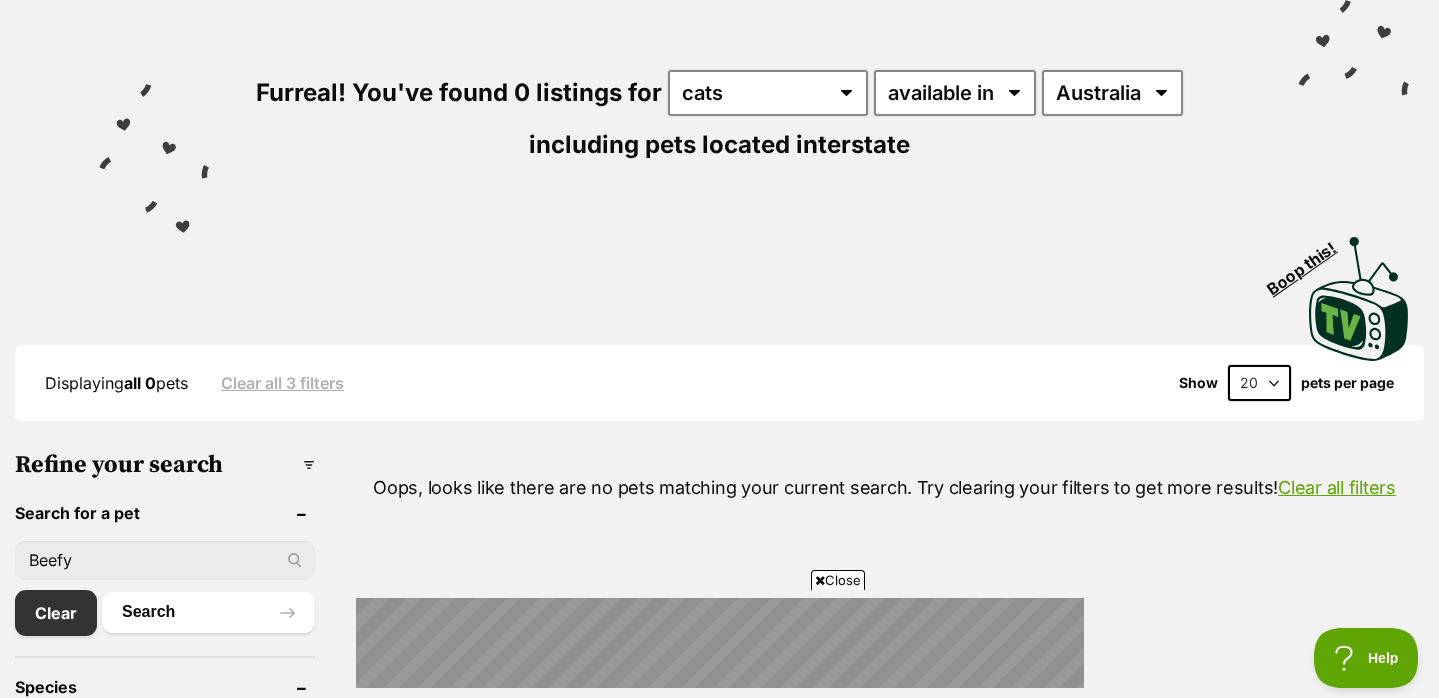 drag, startPoint x: 234, startPoint y: 557, endPoint x: 0, endPoint y: 541, distance: 234.54637 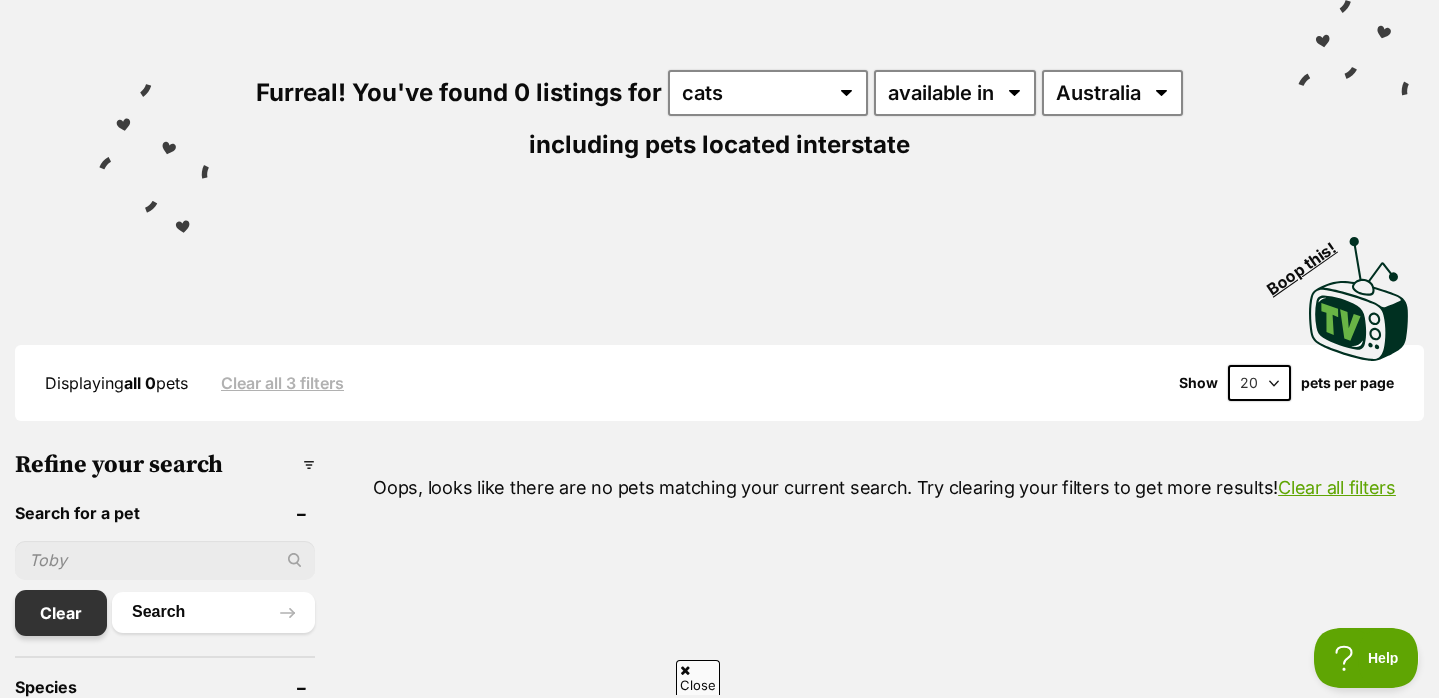 type 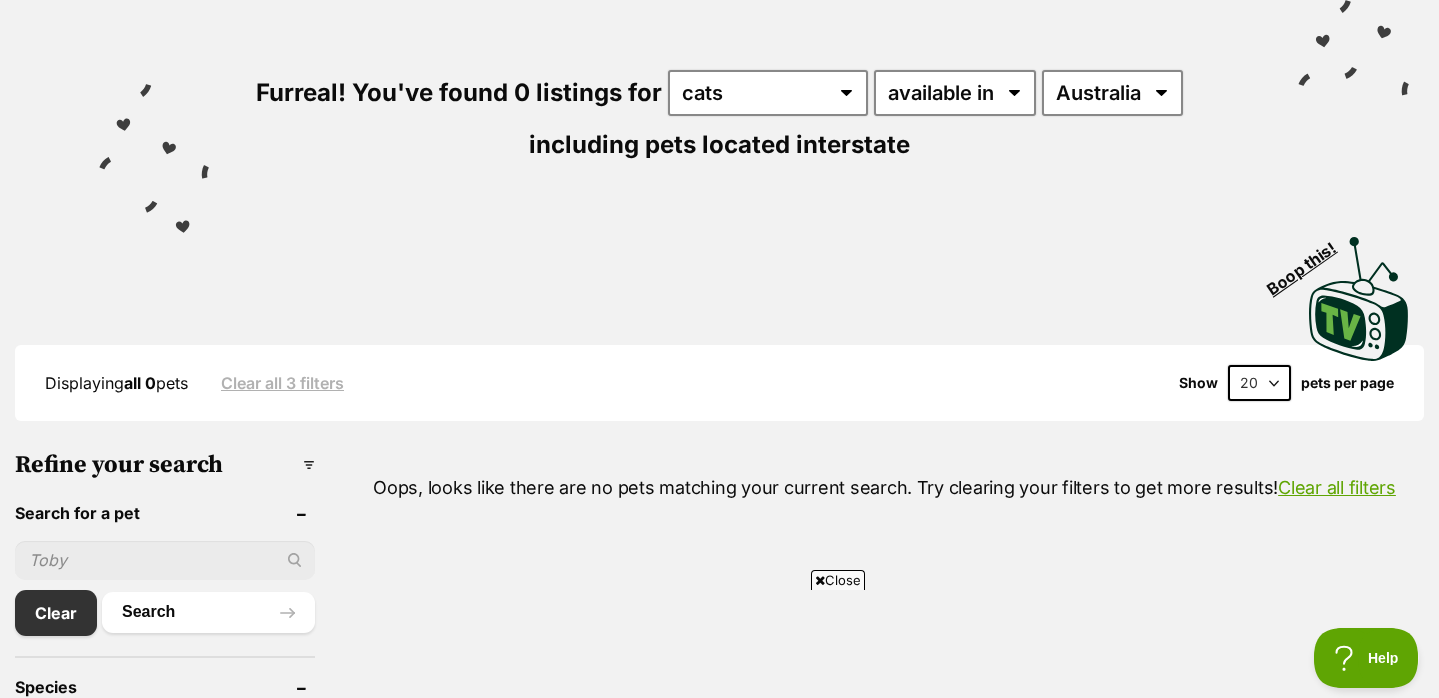 scroll, scrollTop: 0, scrollLeft: 0, axis: both 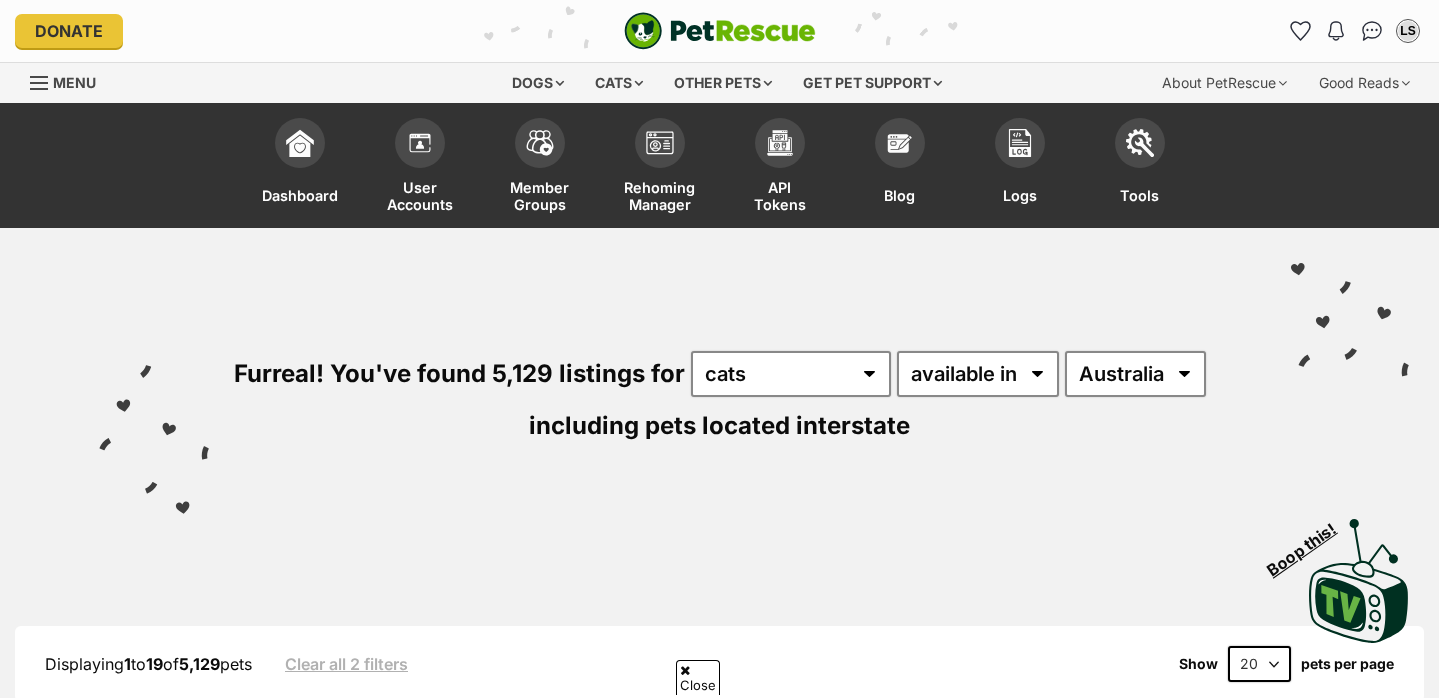 click on "Next" at bounding box center (872, 4002) 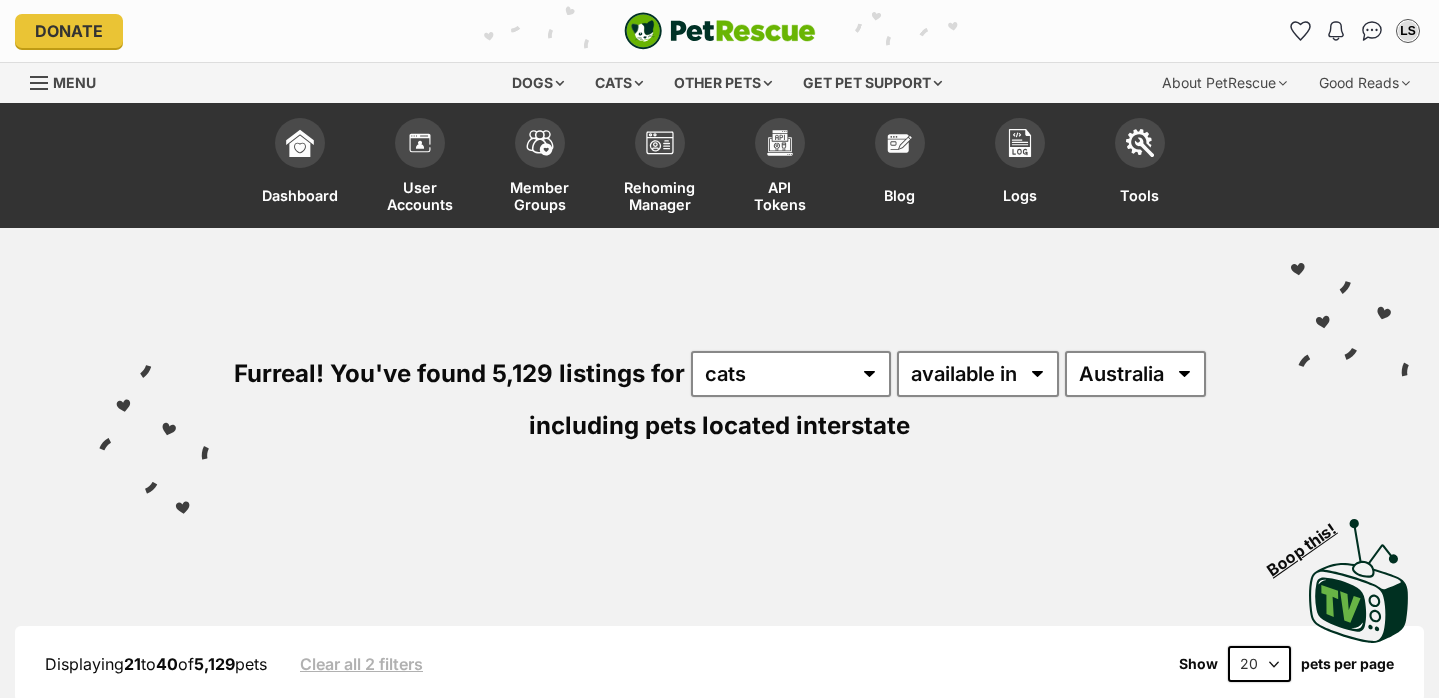 scroll, scrollTop: 0, scrollLeft: 0, axis: both 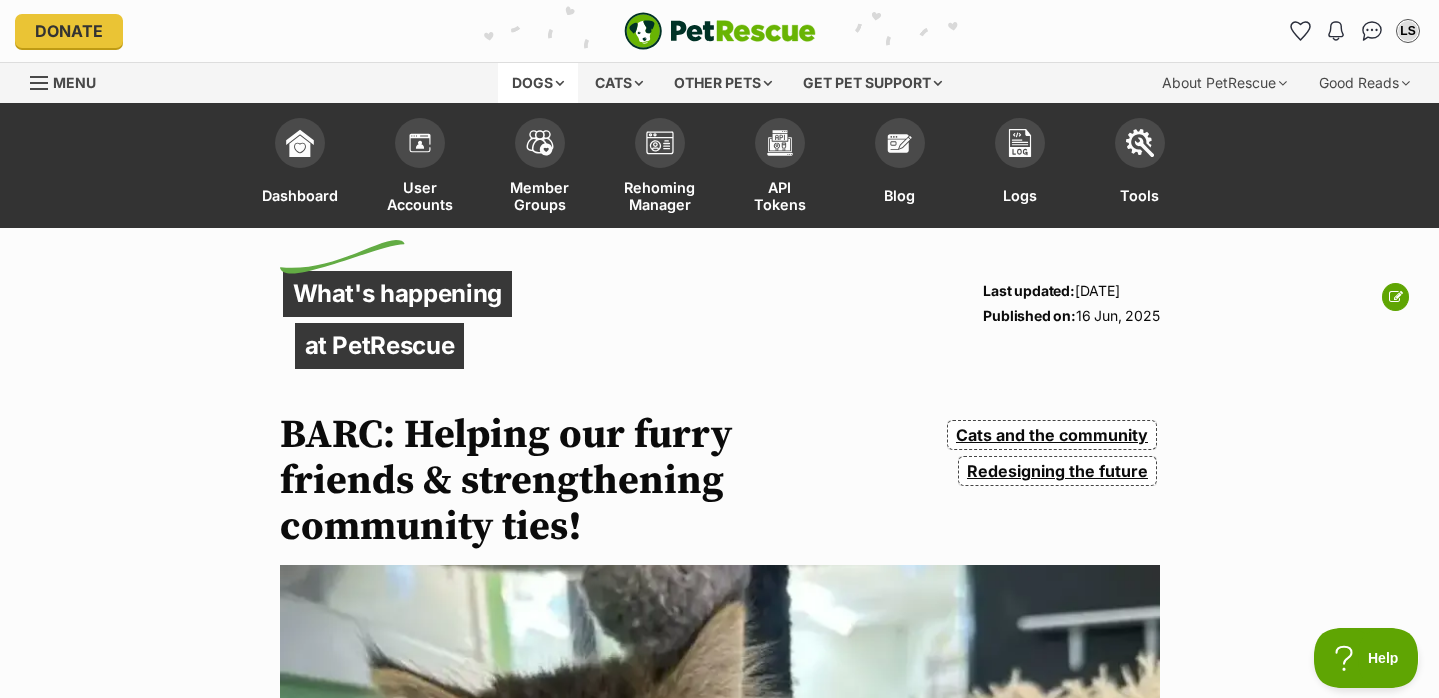 click on "Dogs" at bounding box center (538, 83) 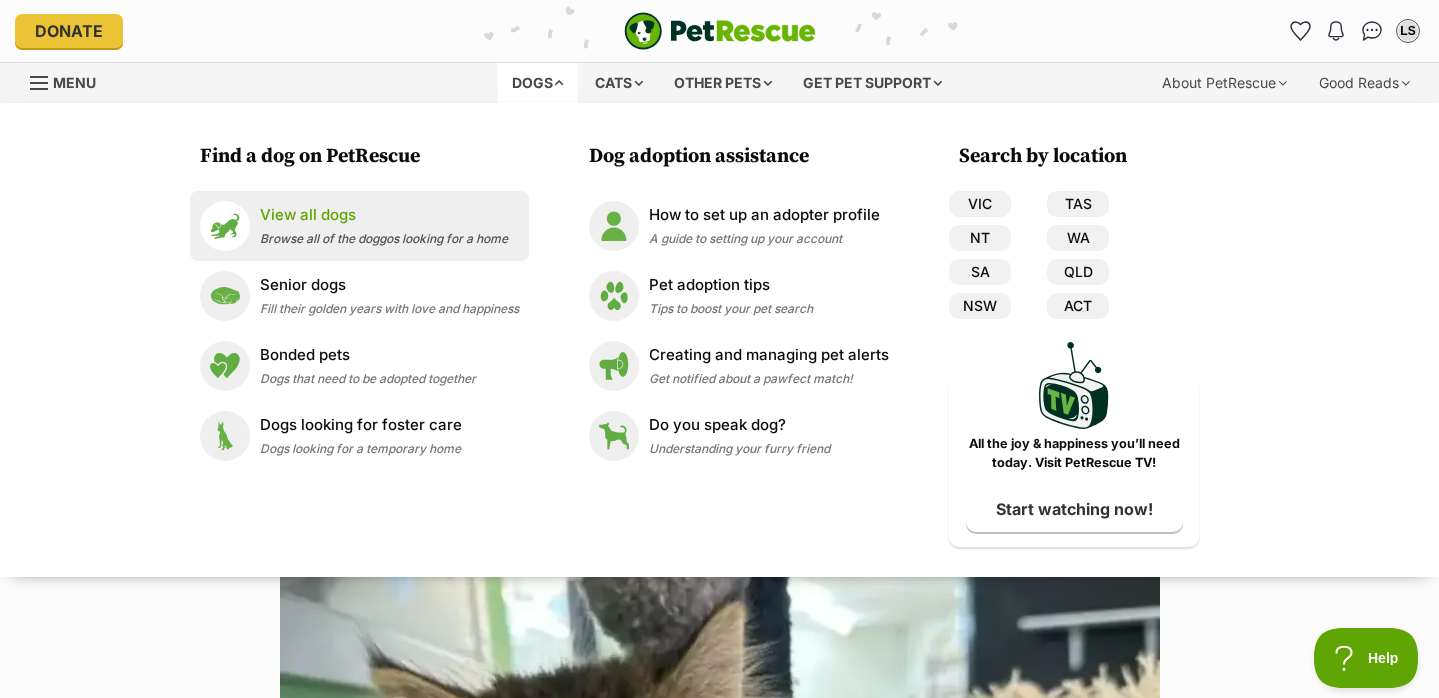 click on "View all dogs" at bounding box center [384, 215] 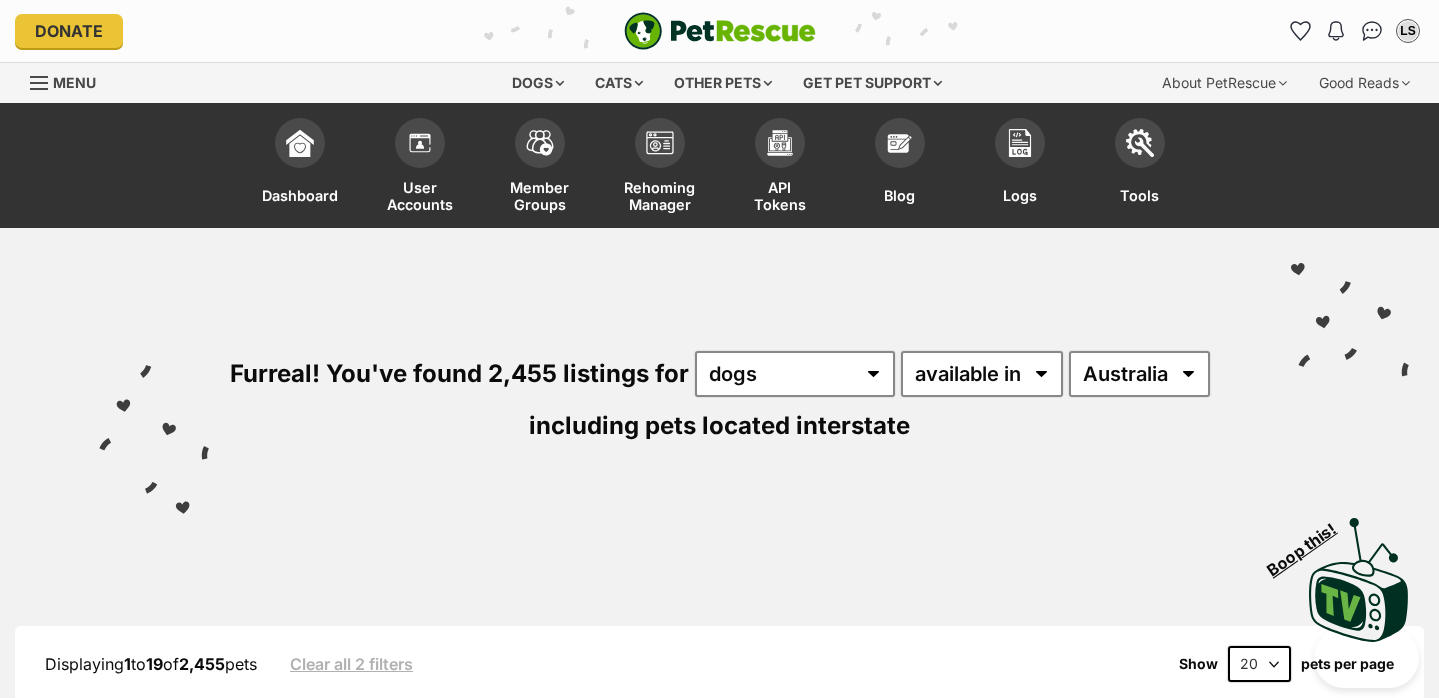 scroll, scrollTop: 0, scrollLeft: 0, axis: both 